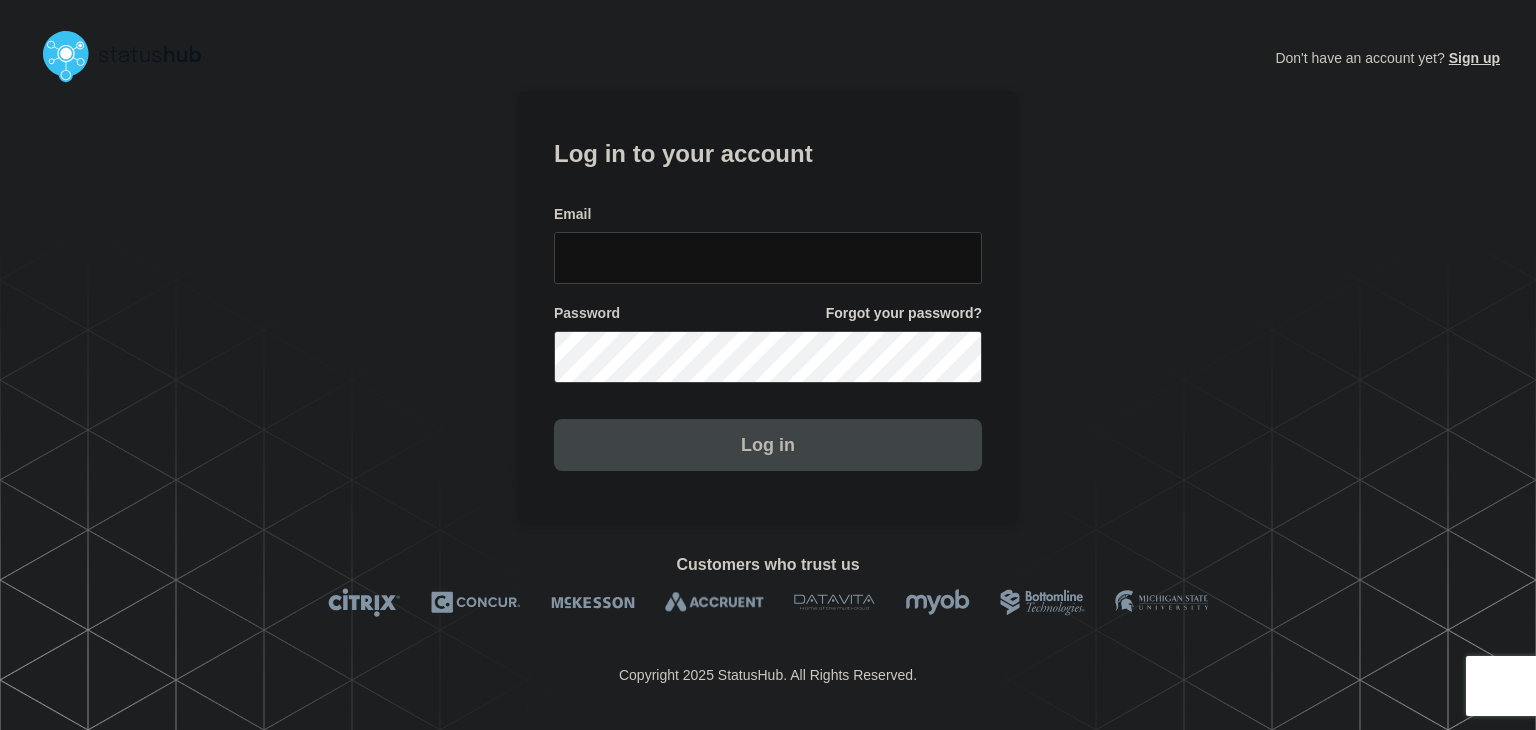 scroll, scrollTop: 0, scrollLeft: 0, axis: both 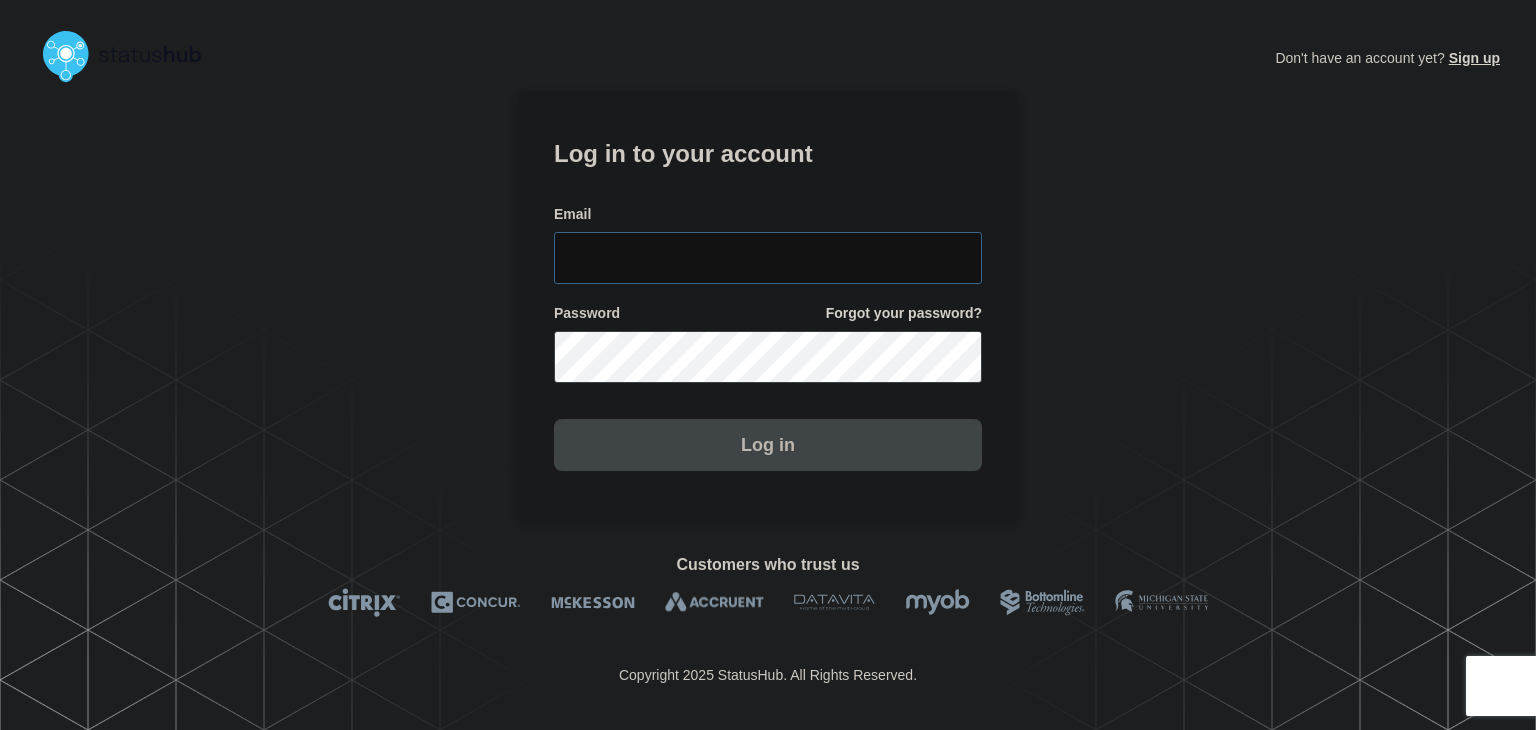 type on "[PERSON_NAME][EMAIL_ADDRESS][PERSON_NAME][DOMAIN_NAME]" 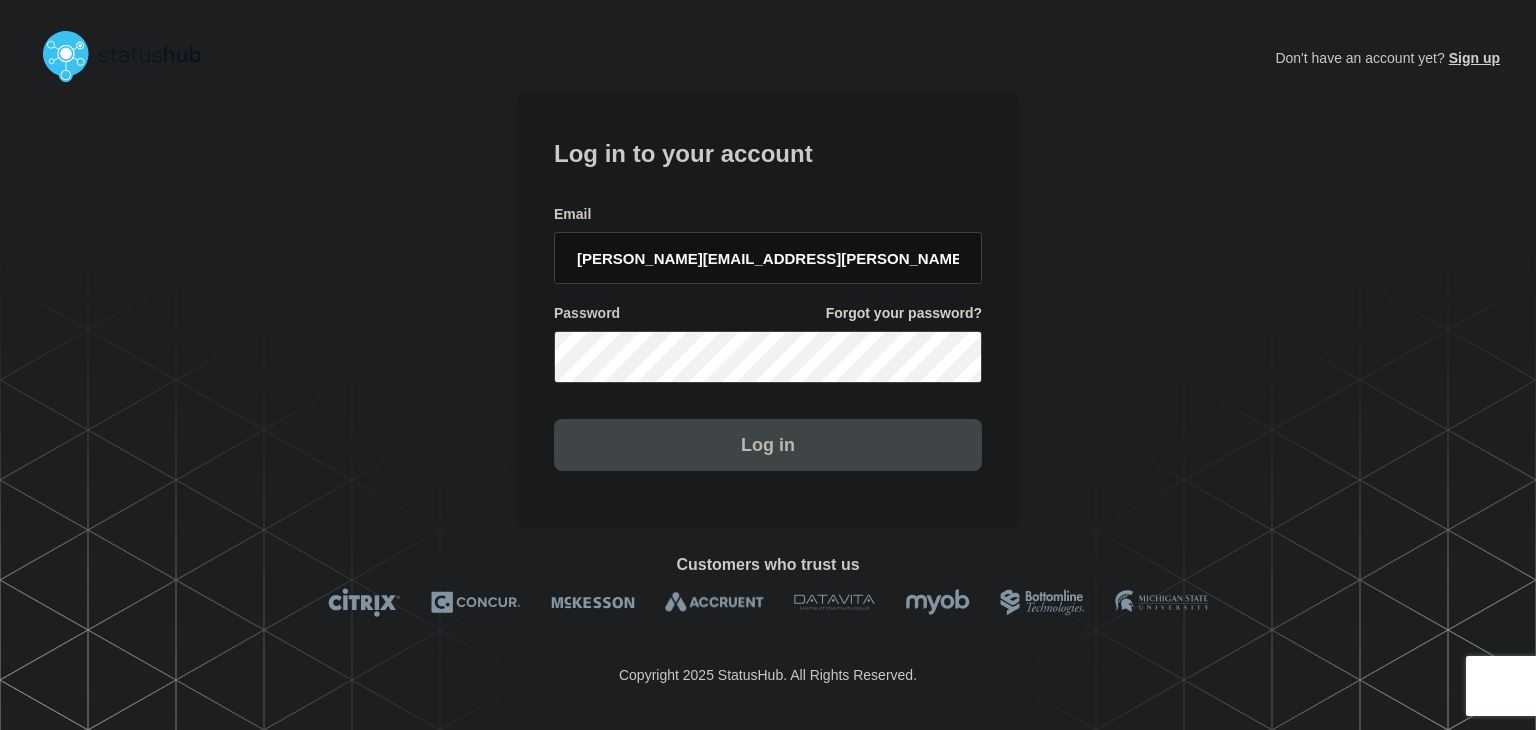 click on "Log in" at bounding box center [768, 445] 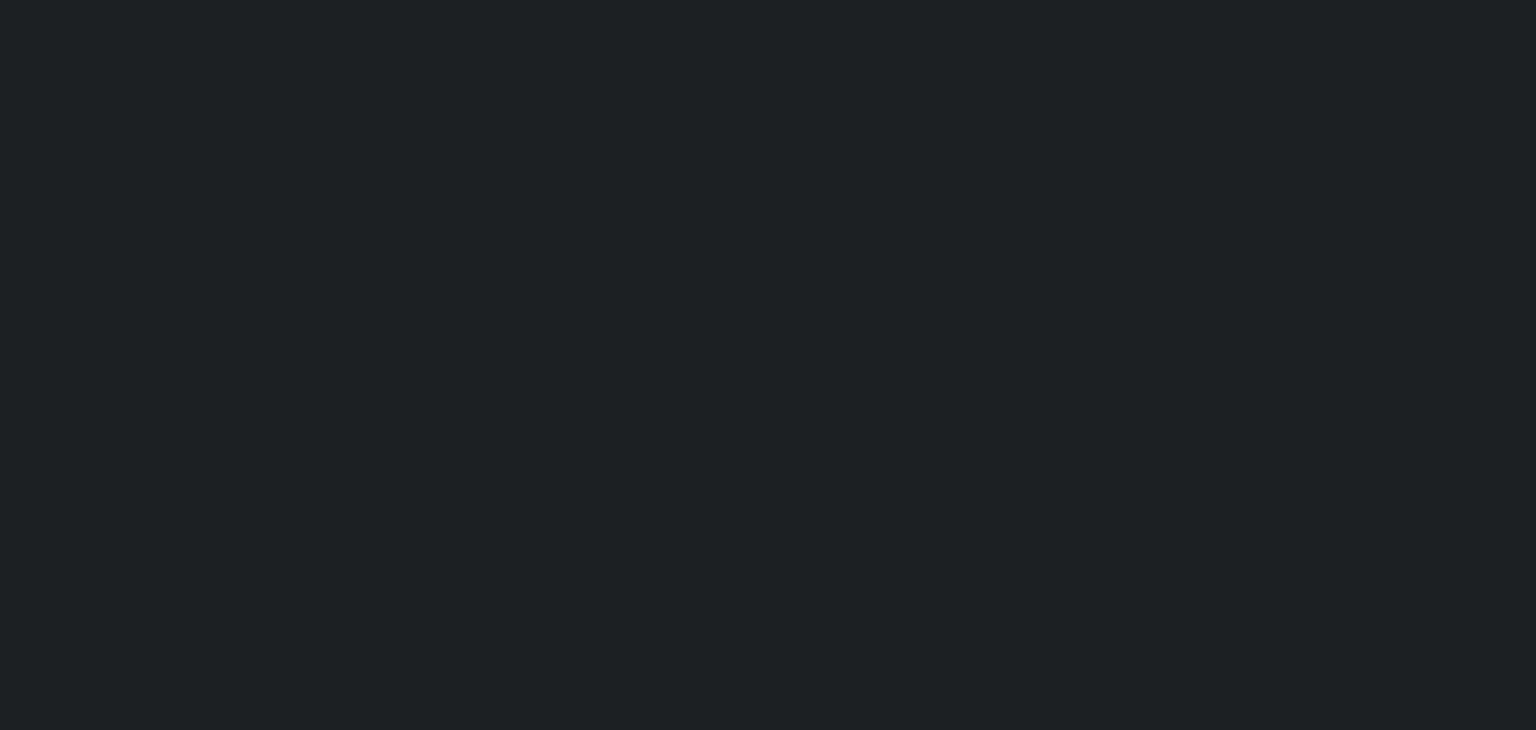 scroll, scrollTop: 0, scrollLeft: 0, axis: both 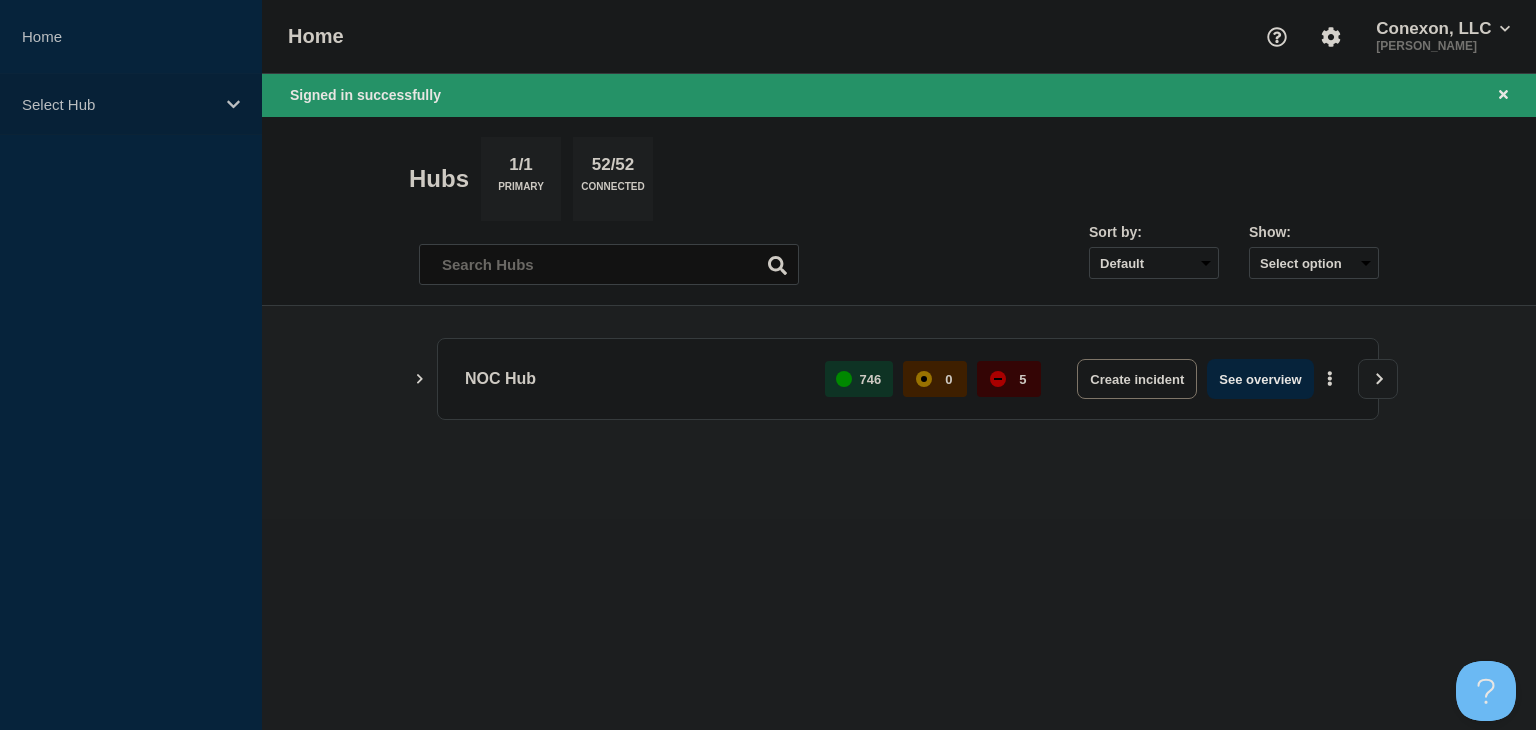 click on "Select Hub" at bounding box center [118, 104] 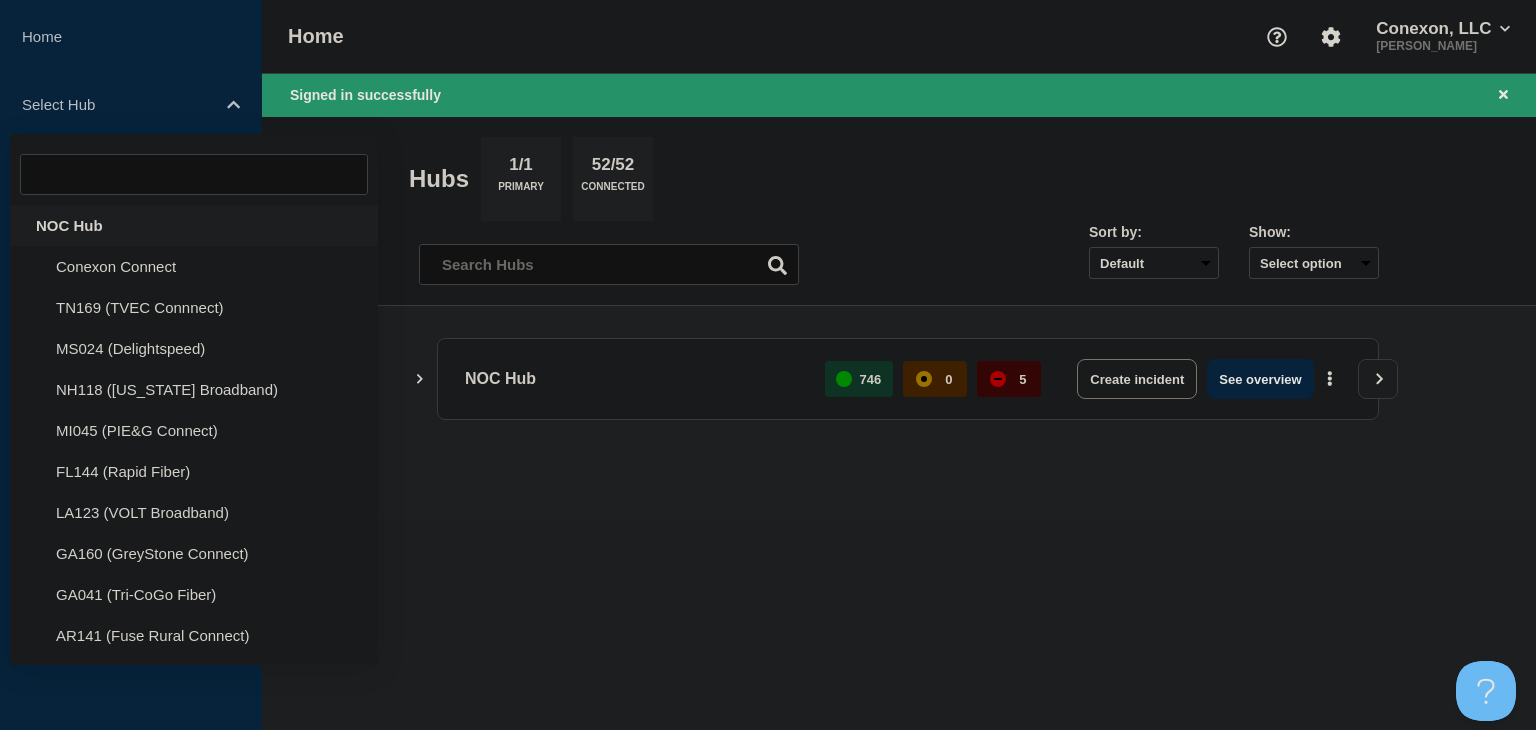 click on "NOC Hub" at bounding box center [194, 225] 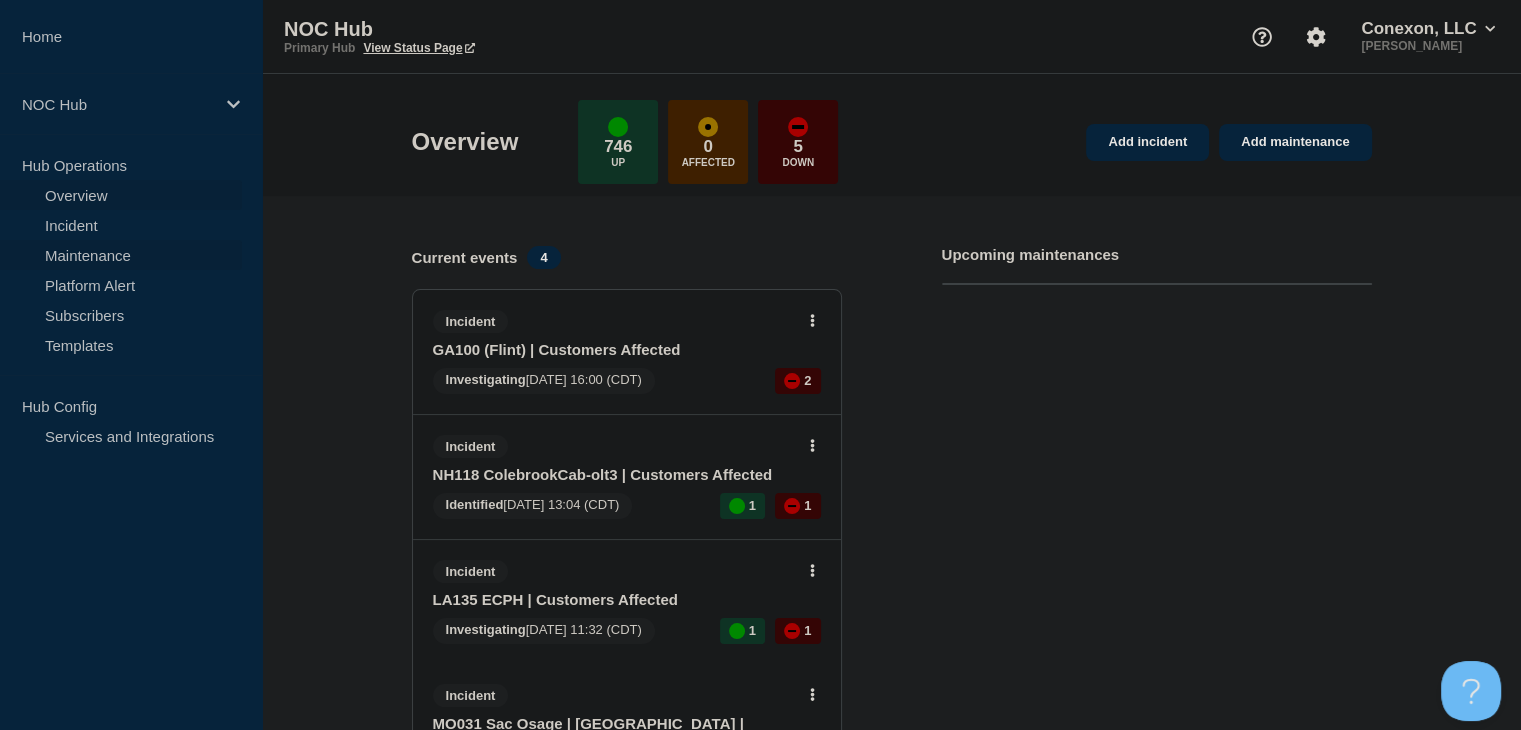 click on "Maintenance" at bounding box center [121, 255] 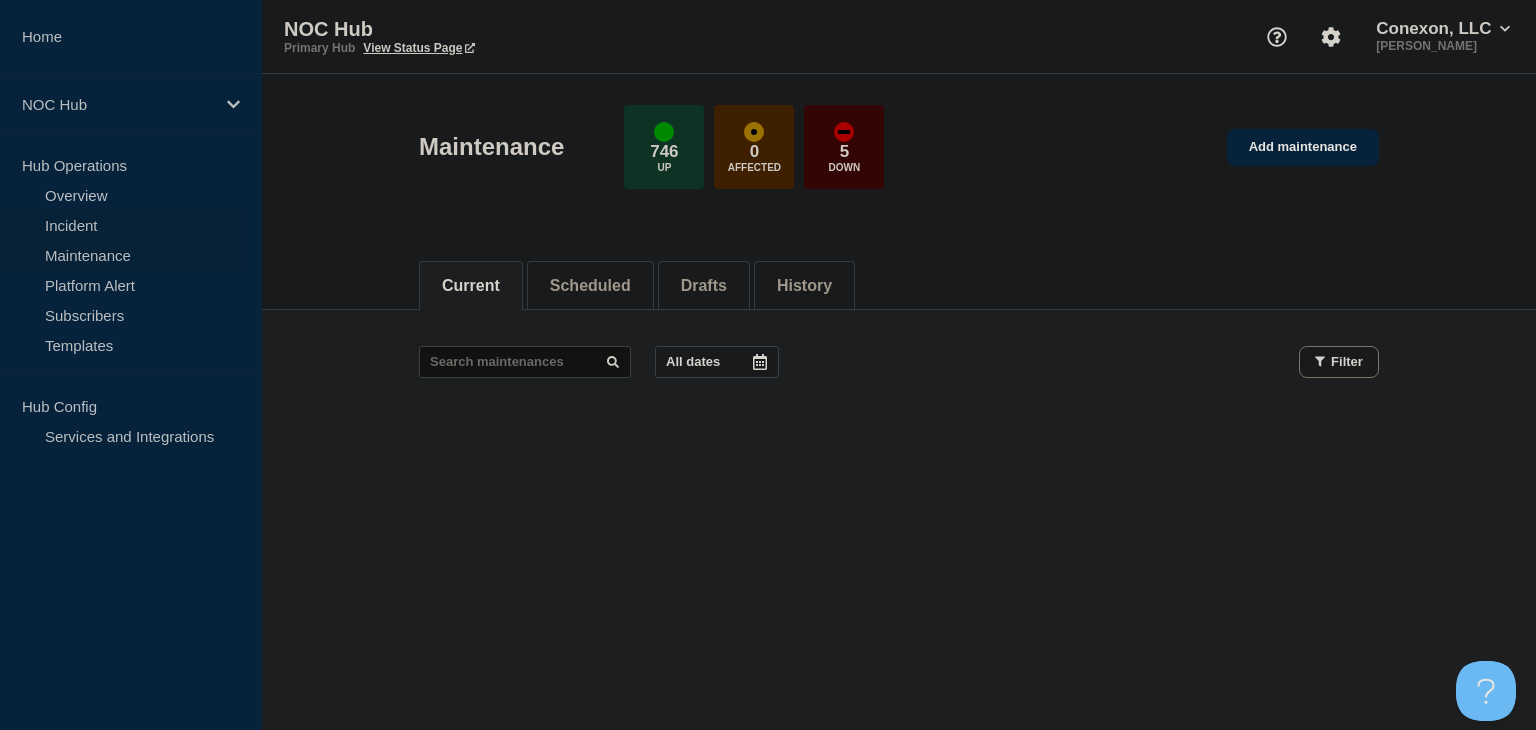 click on "Incident" at bounding box center [121, 225] 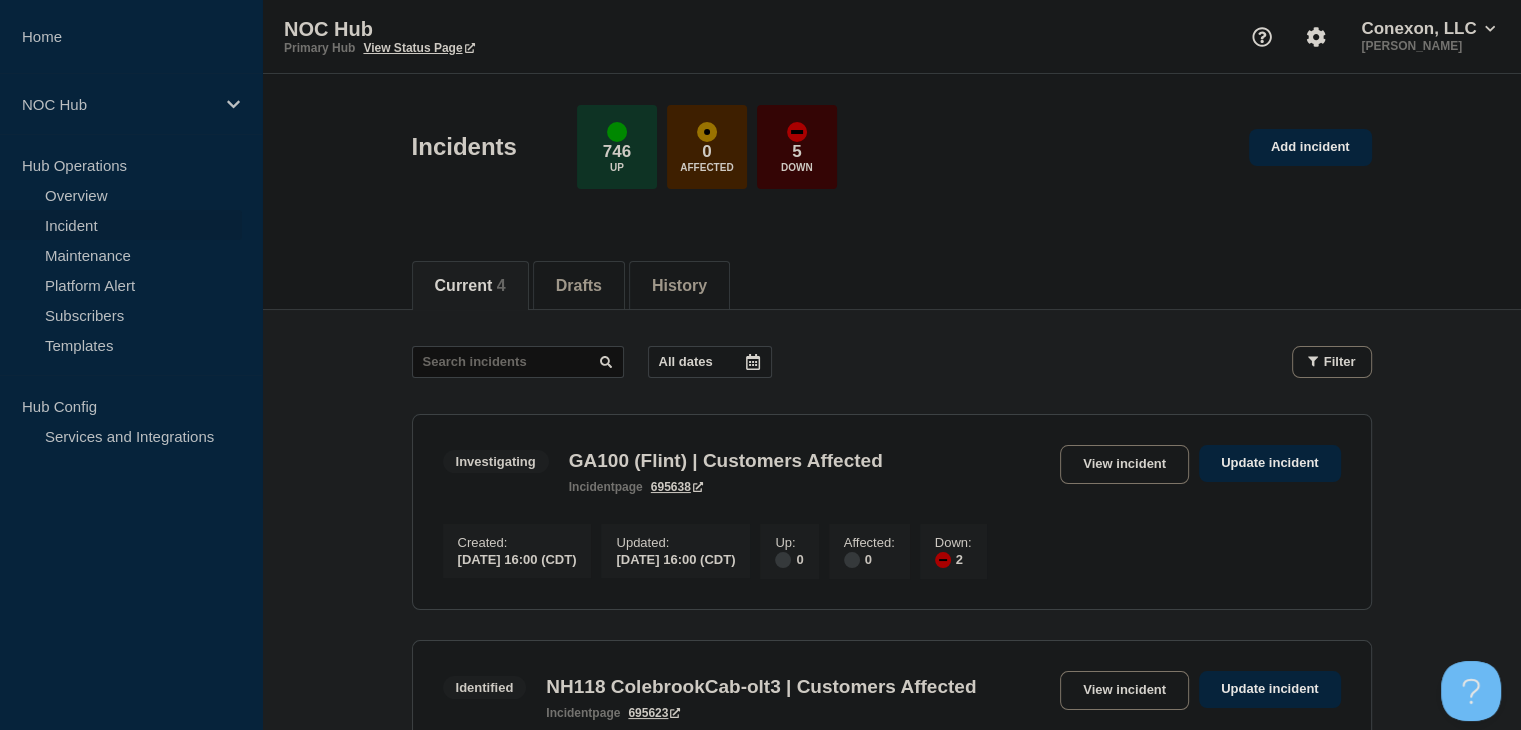 scroll, scrollTop: 0, scrollLeft: 0, axis: both 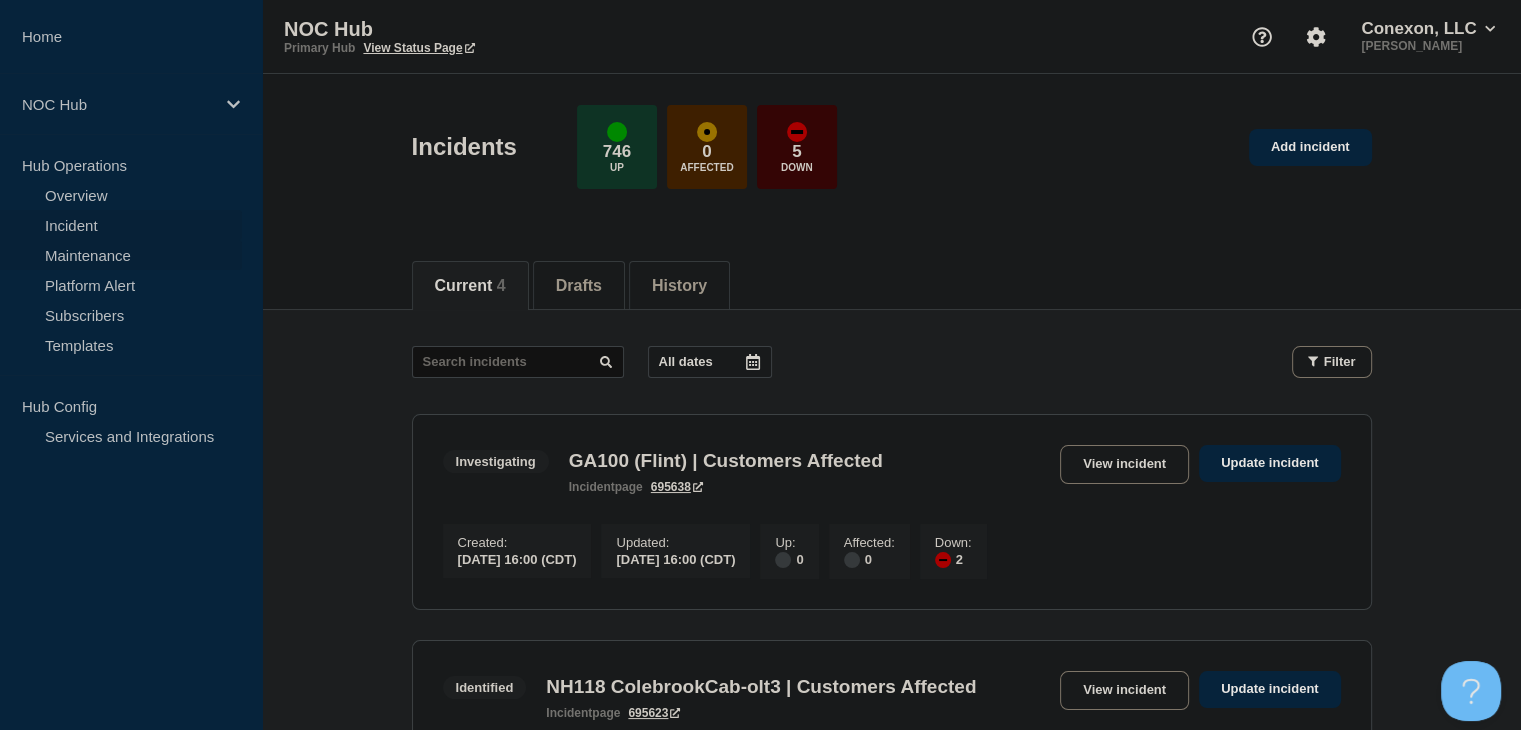click on "Maintenance" at bounding box center (121, 255) 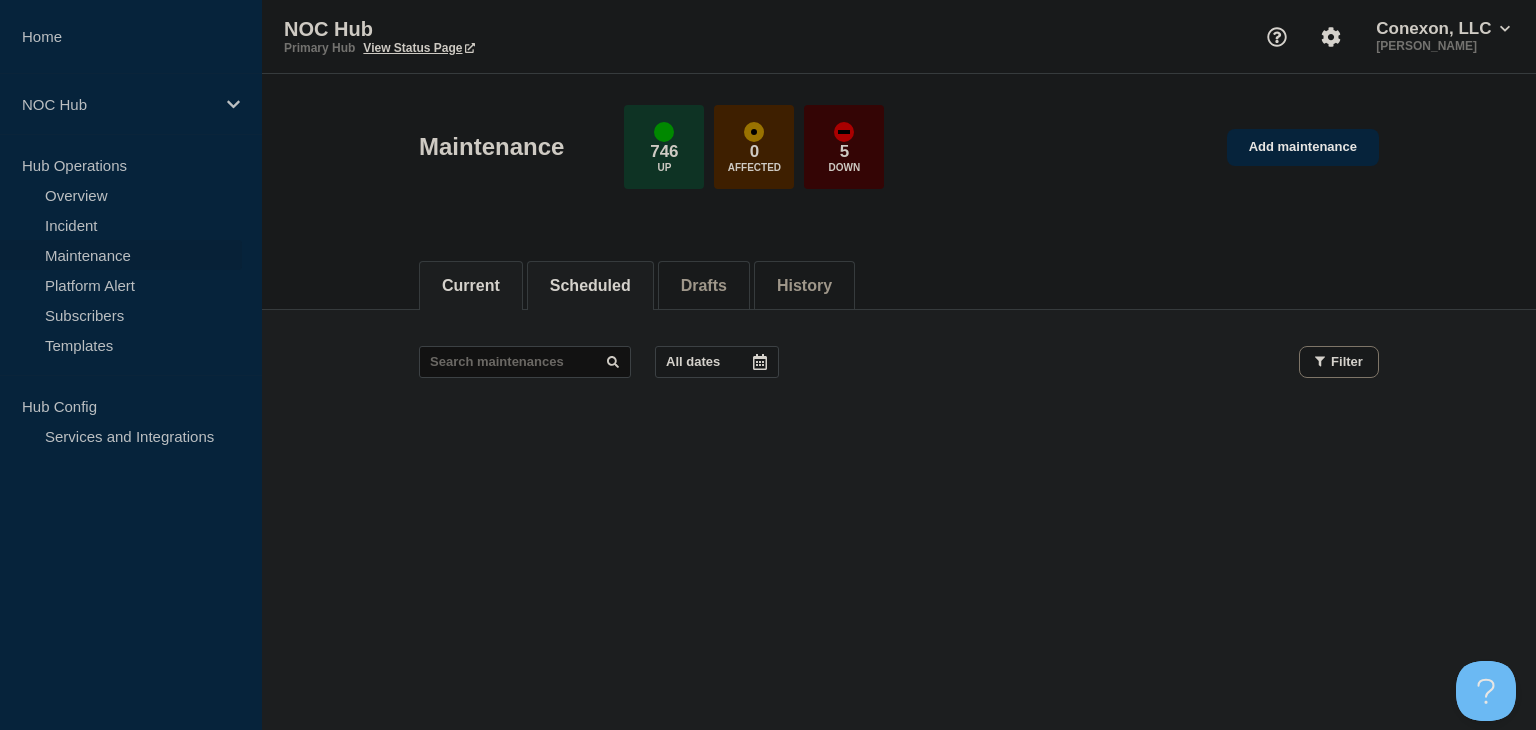 click on "Scheduled" at bounding box center [590, 286] 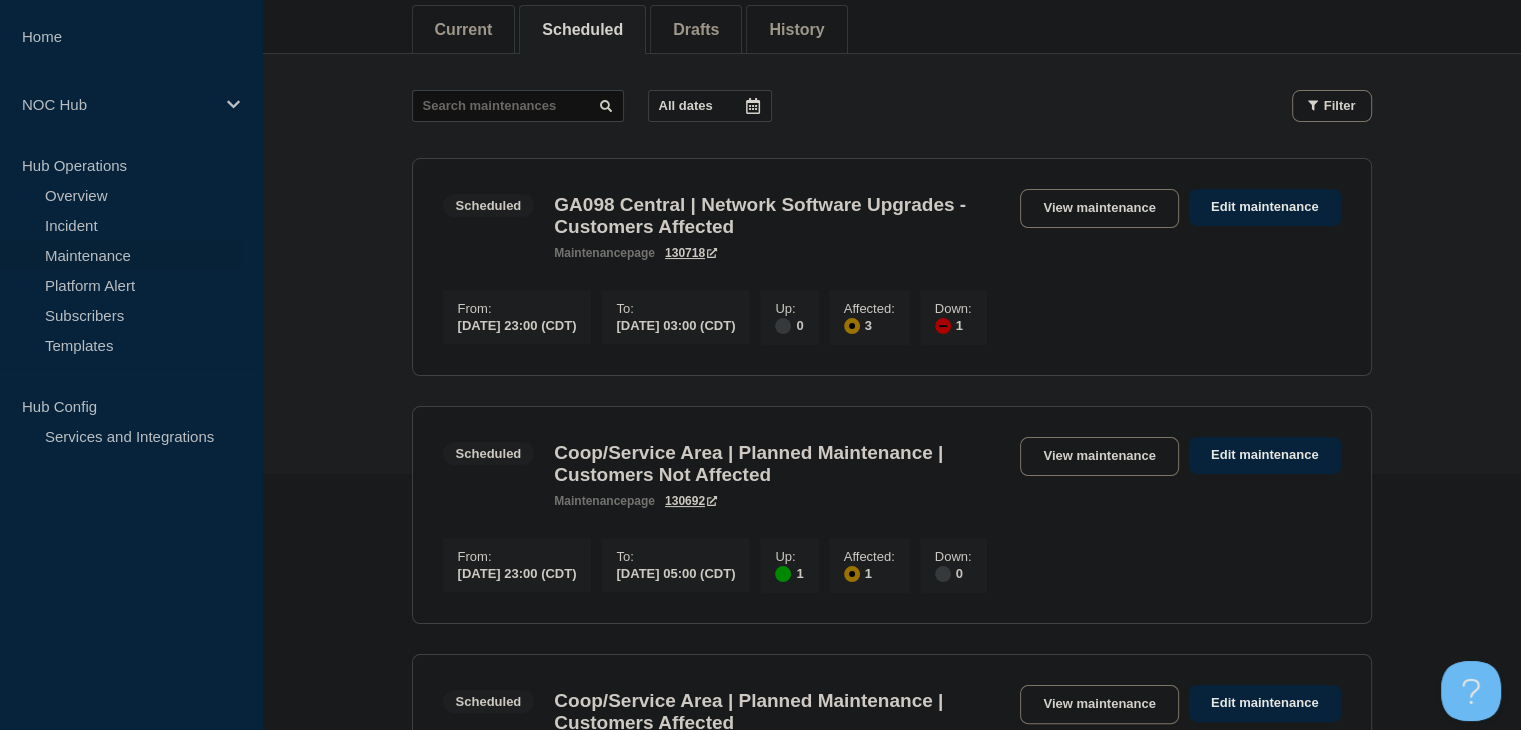 scroll, scrollTop: 300, scrollLeft: 0, axis: vertical 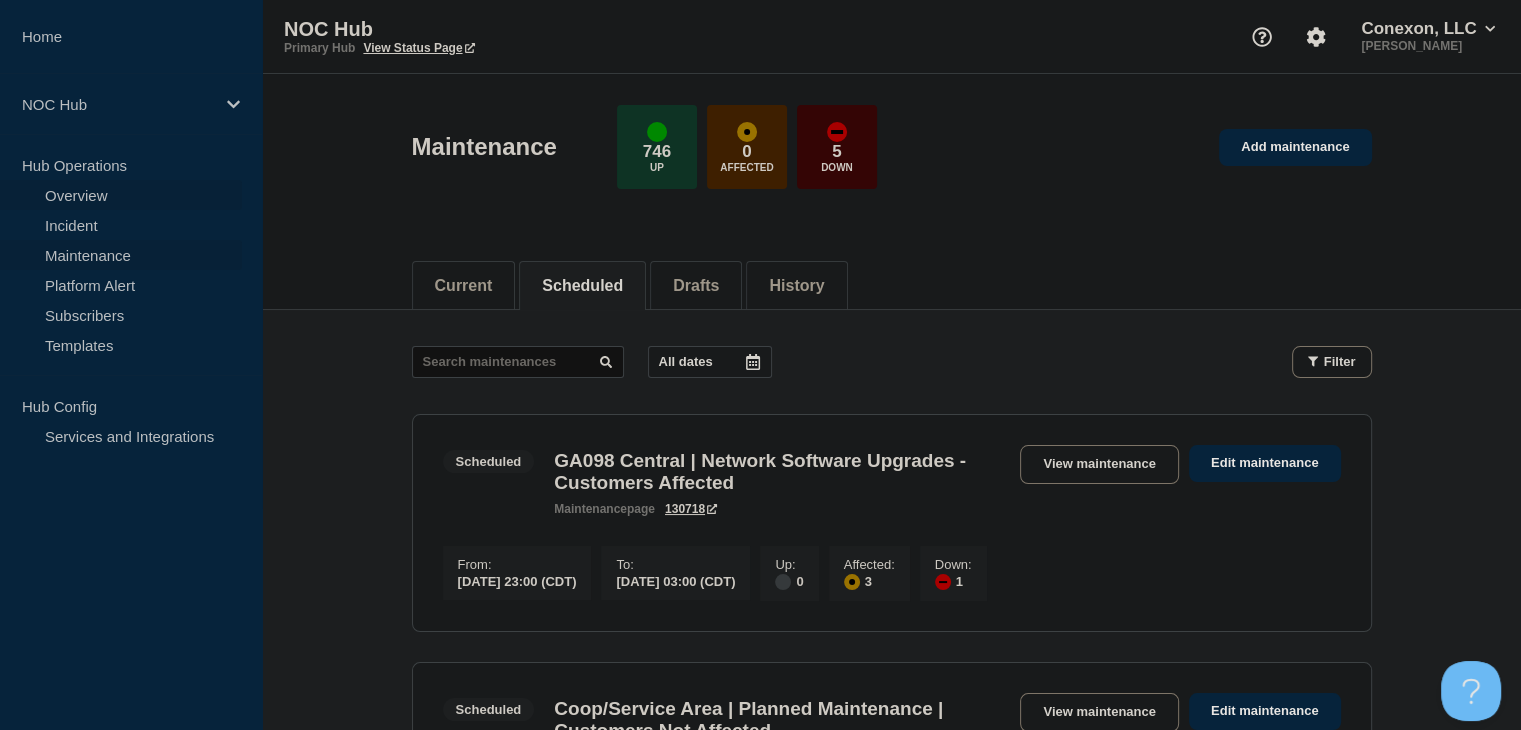 click on "Overview" at bounding box center (121, 195) 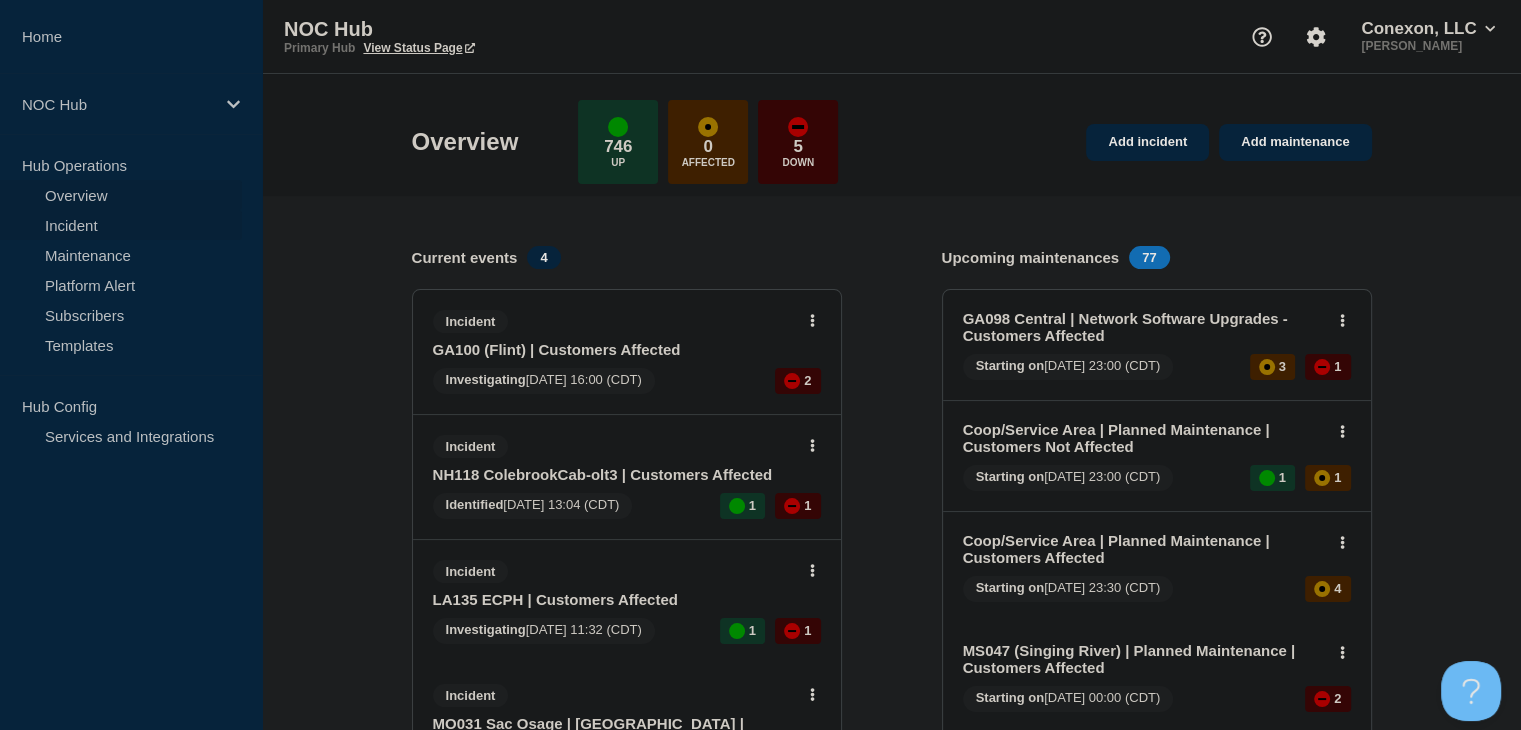 click on "Incident" at bounding box center [121, 225] 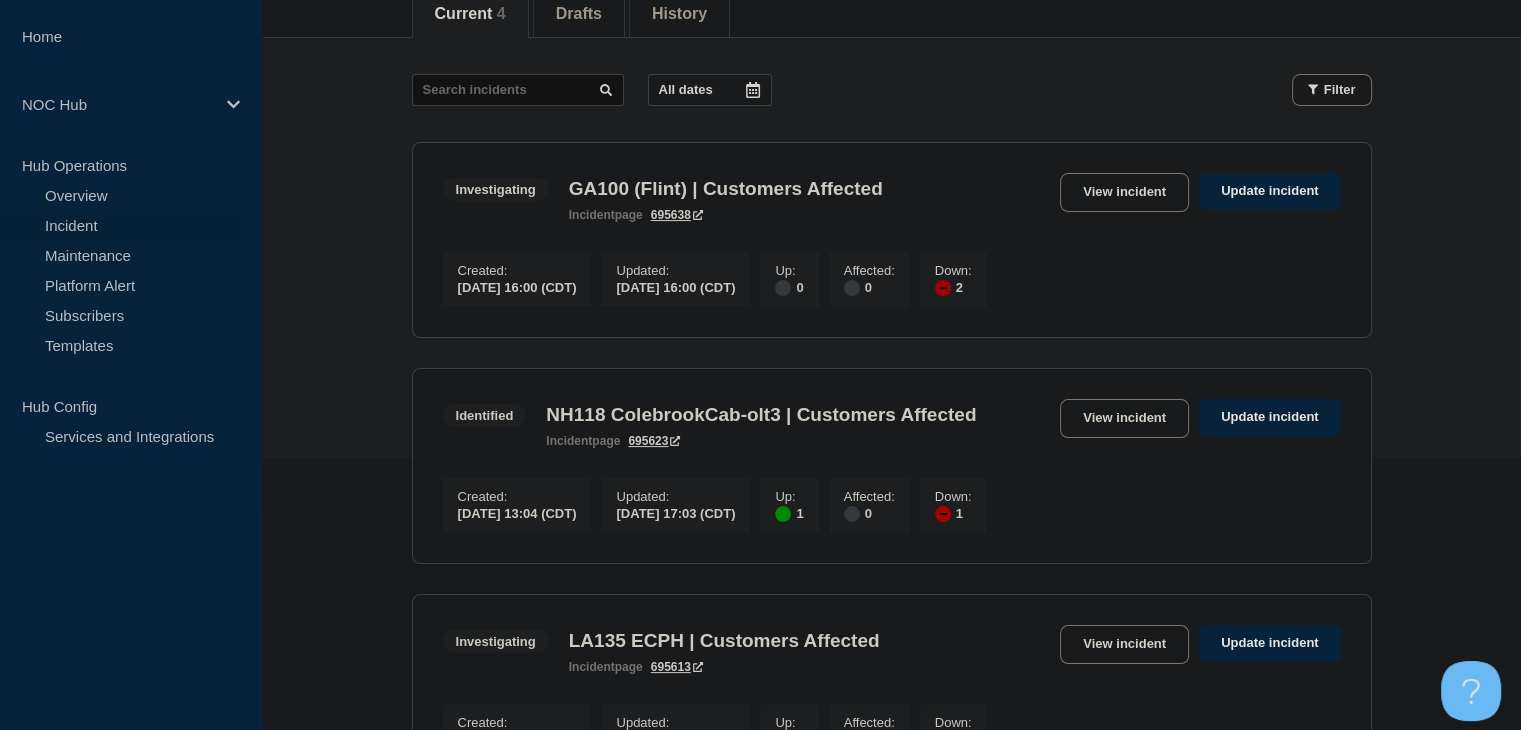 scroll, scrollTop: 300, scrollLeft: 0, axis: vertical 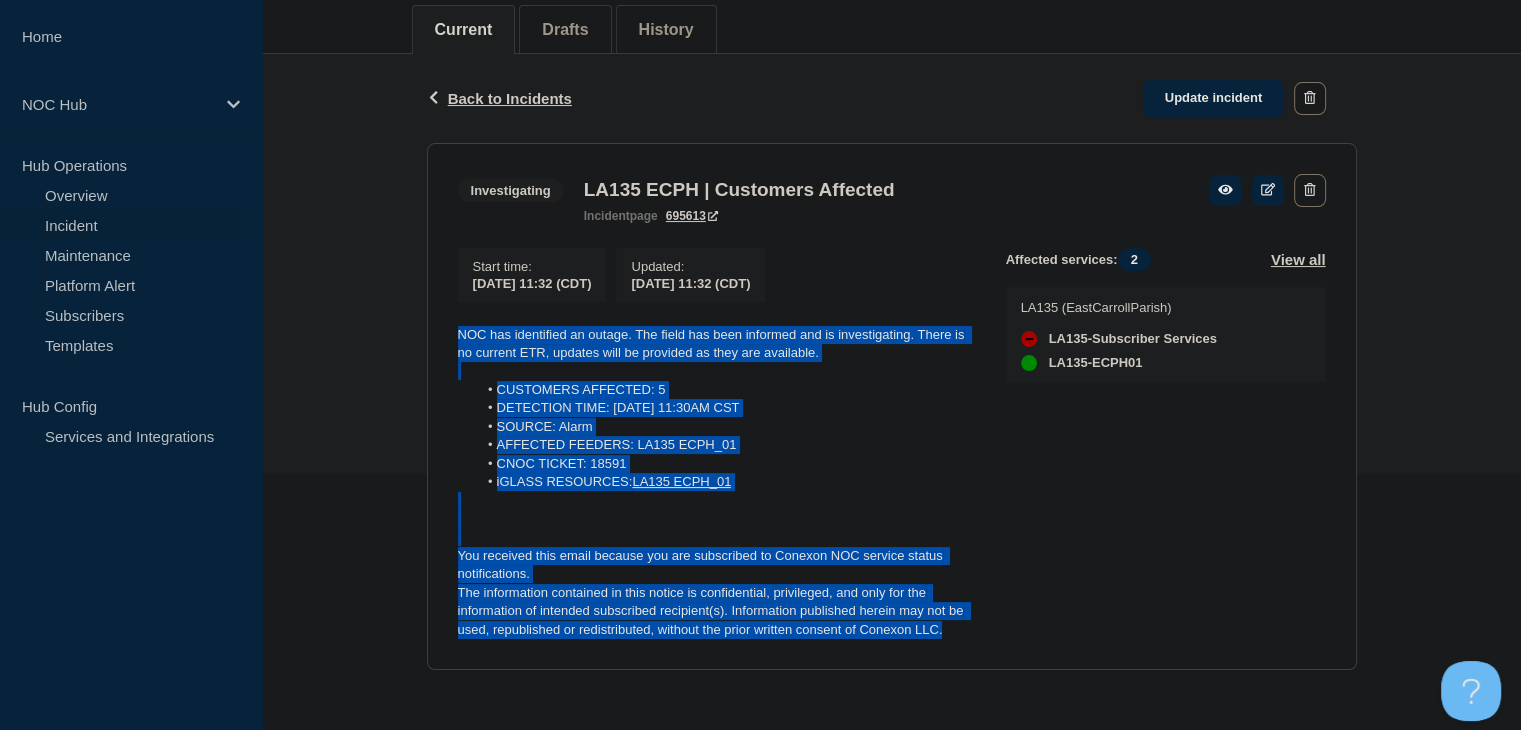 drag, startPoint x: 977, startPoint y: 638, endPoint x: 424, endPoint y: 311, distance: 642.4469 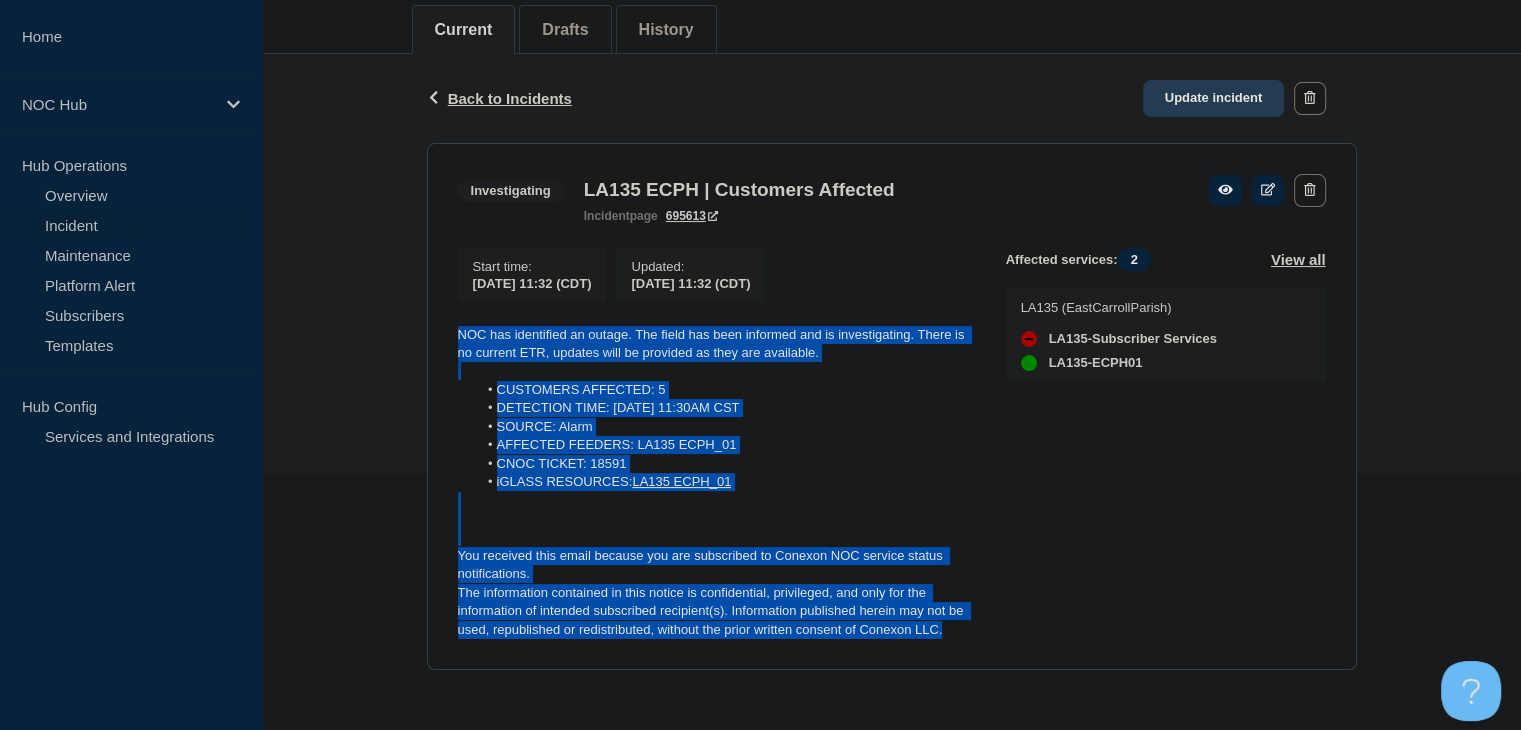 click on "Update incident" 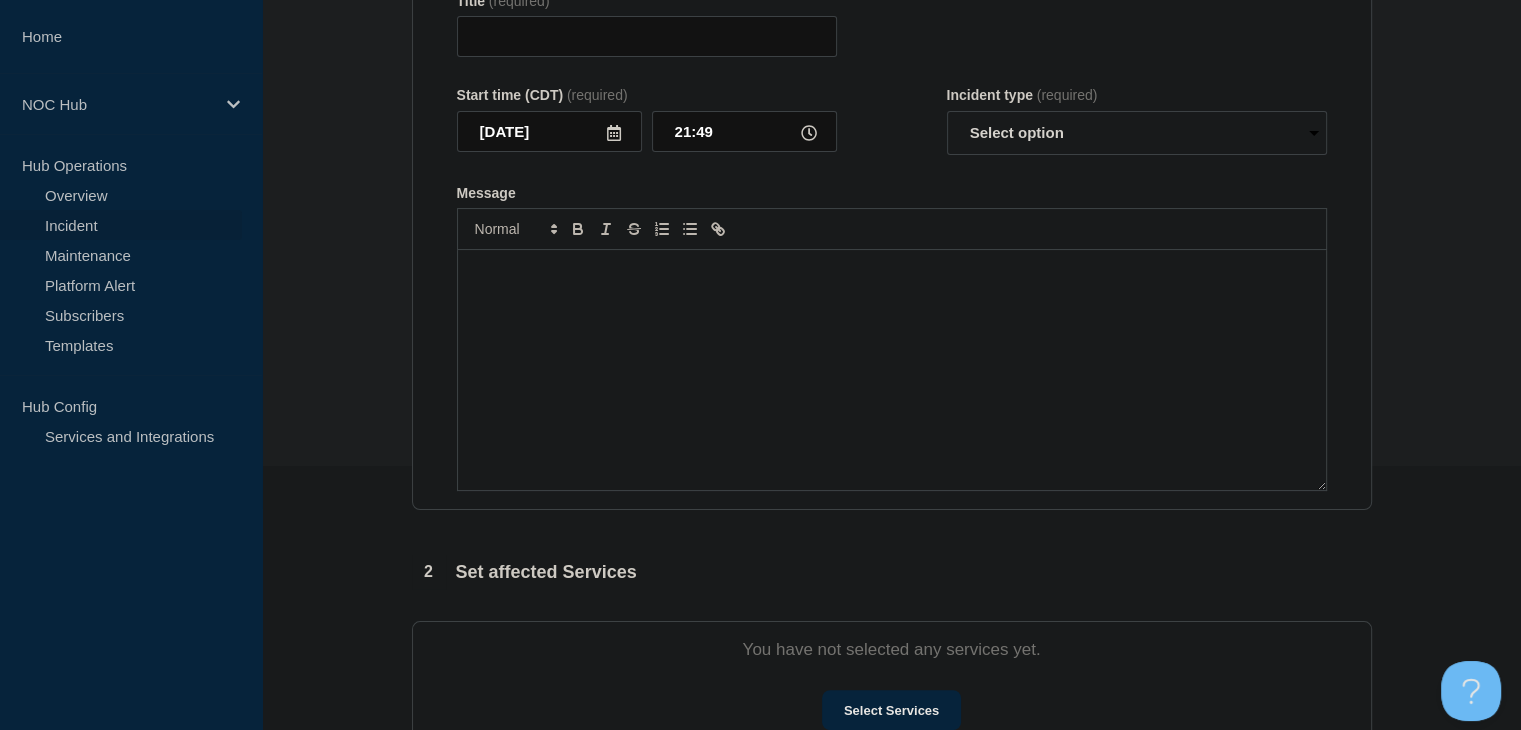 type on "LA135 ECPH | Customers Affected" 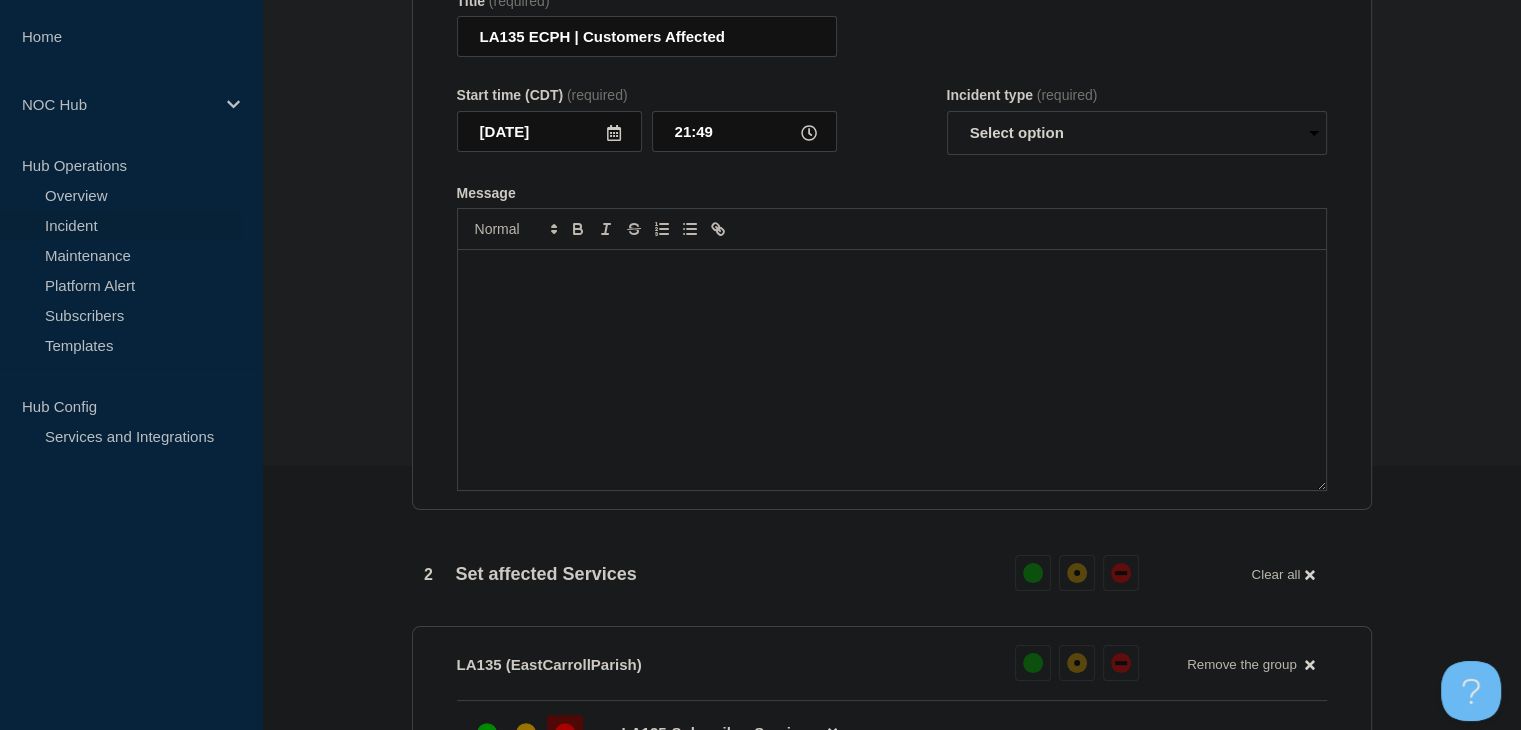 click at bounding box center (892, 370) 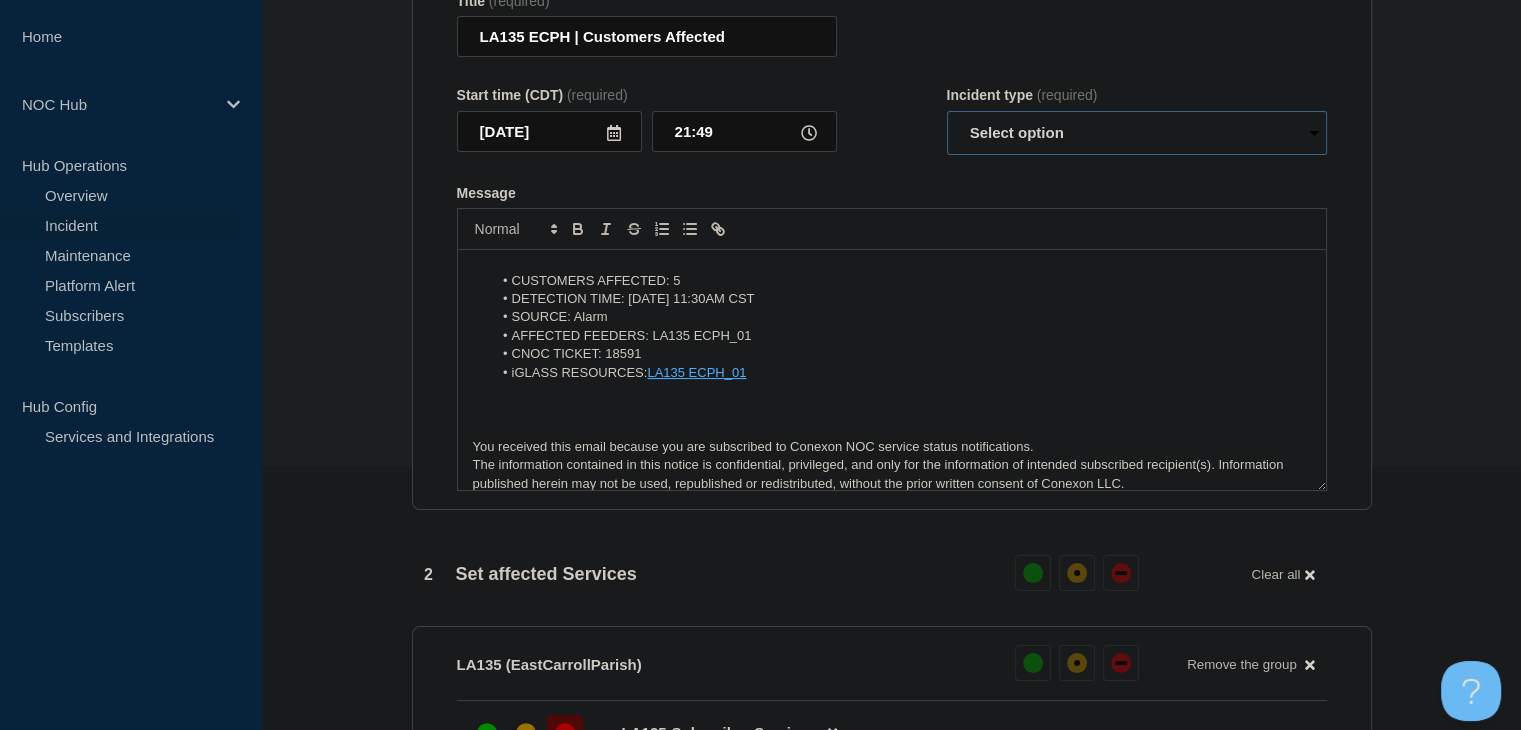 click on "Select option Investigating Identified Monitoring Resolved" at bounding box center [1137, 133] 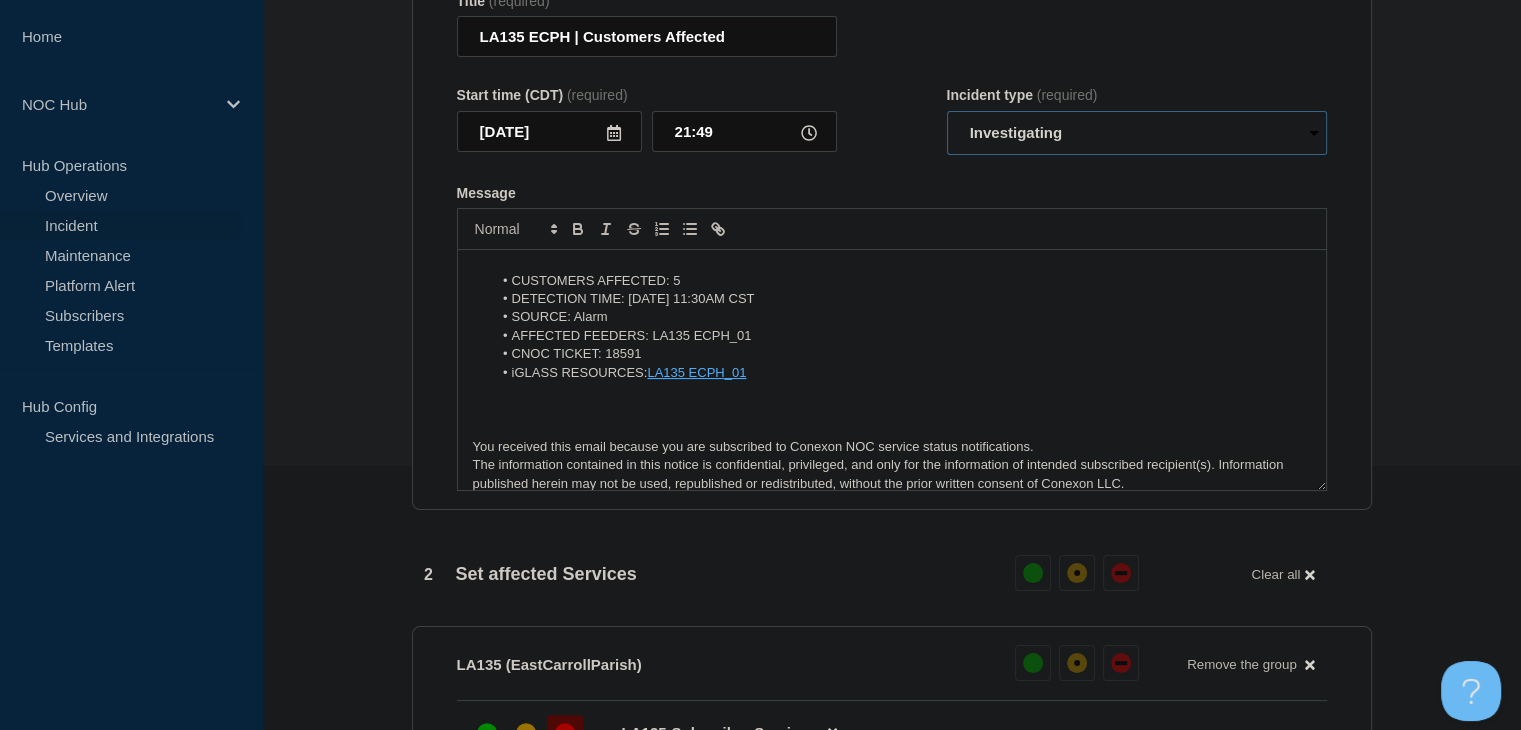 click on "Select option Investigating Identified Monitoring Resolved" at bounding box center [1137, 133] 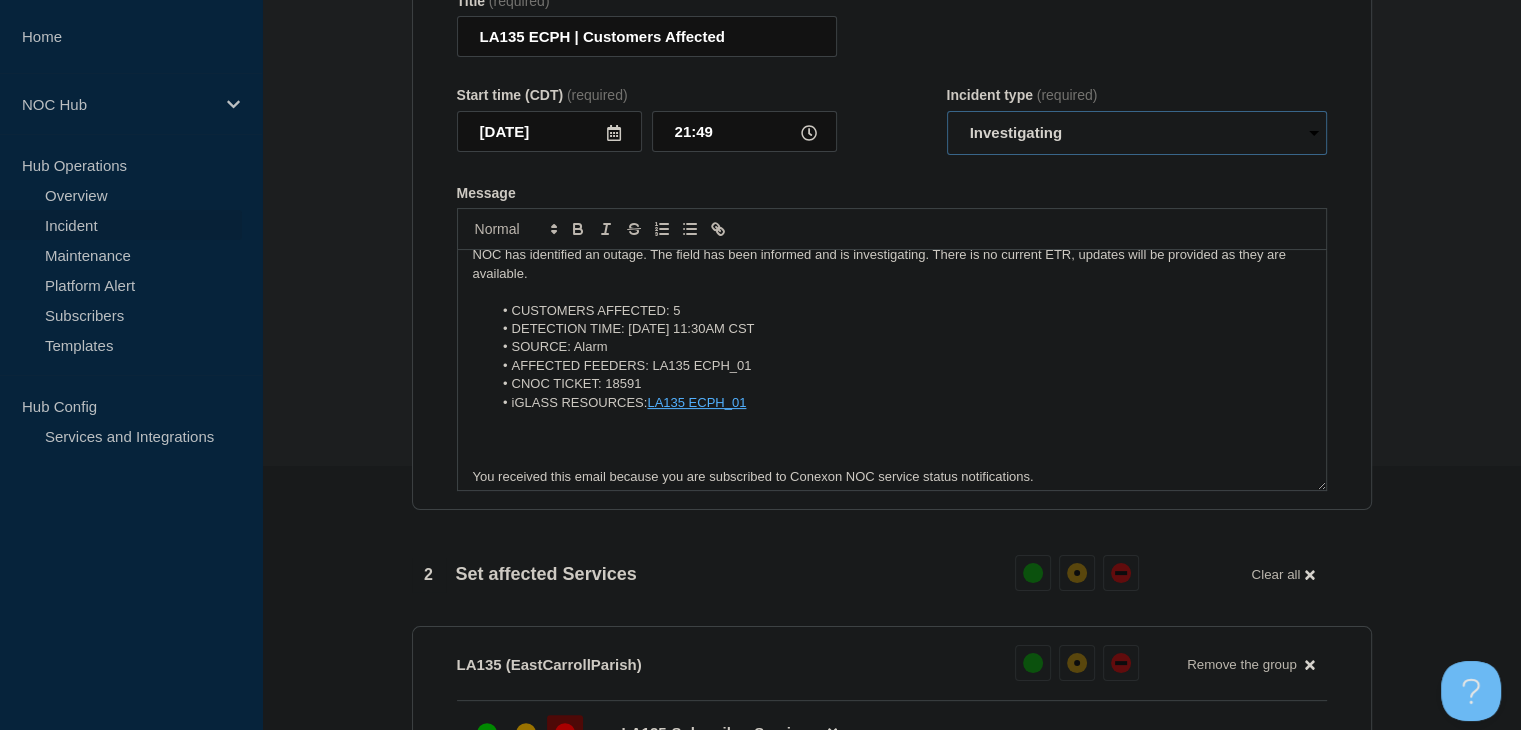 scroll, scrollTop: 0, scrollLeft: 0, axis: both 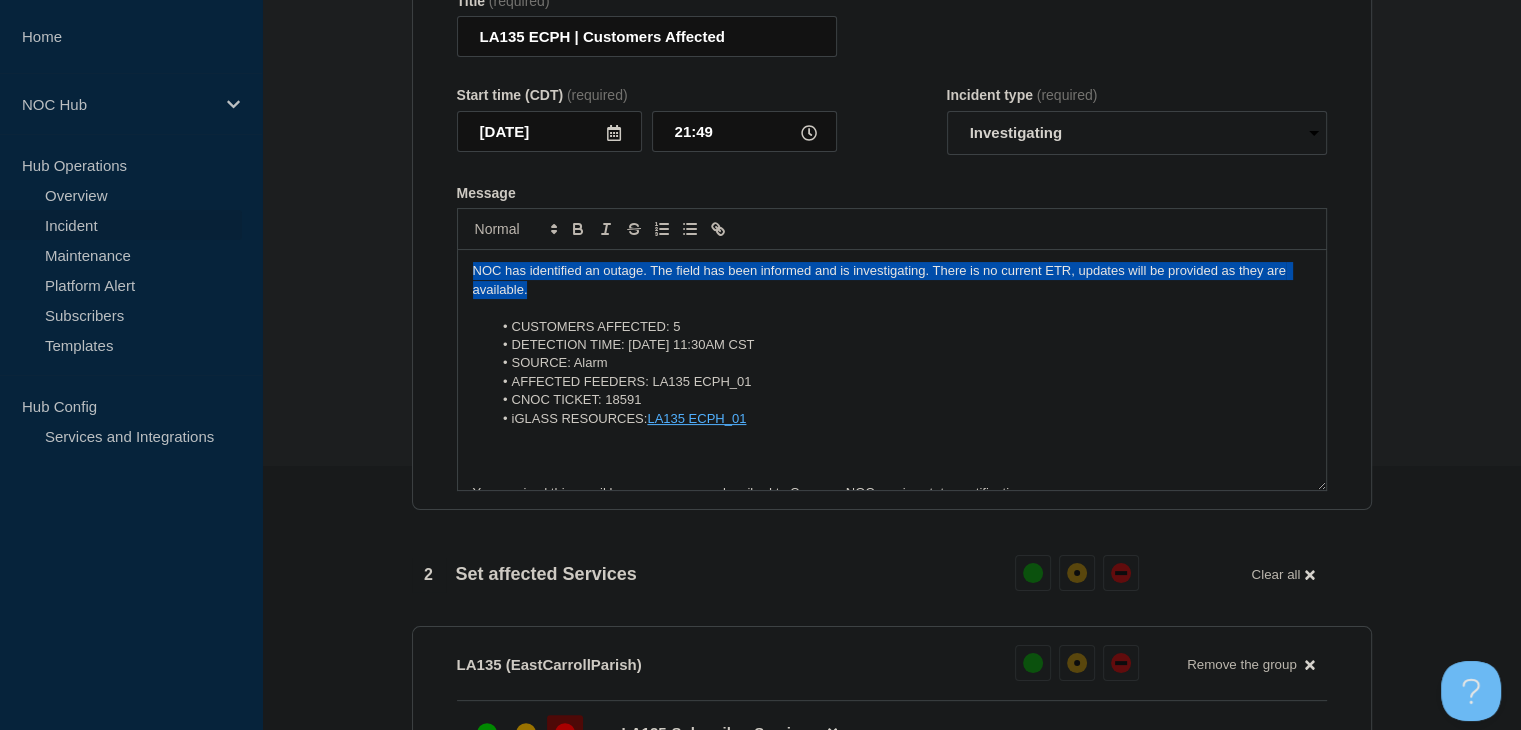 drag, startPoint x: 508, startPoint y: 328, endPoint x: 328, endPoint y: 285, distance: 185.06485 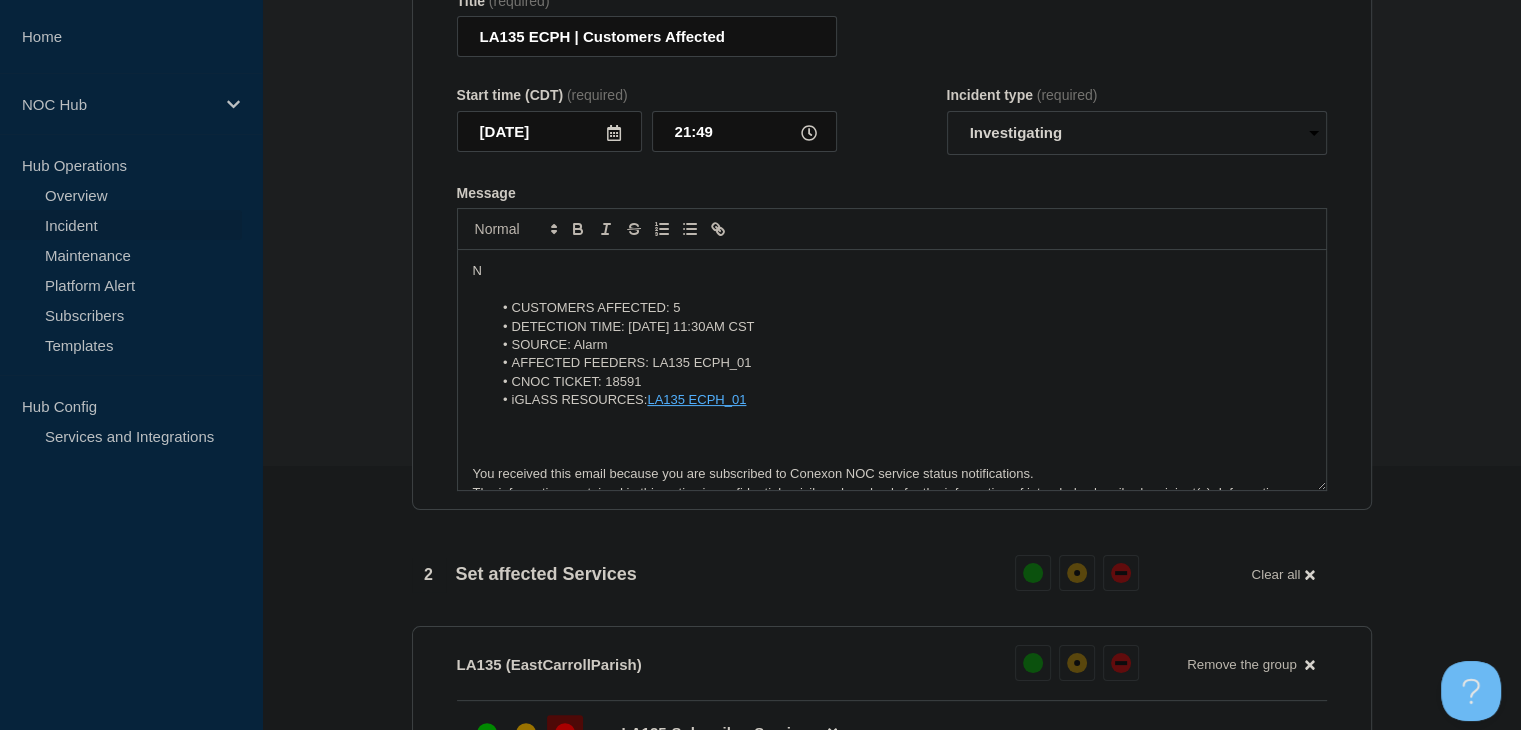 type 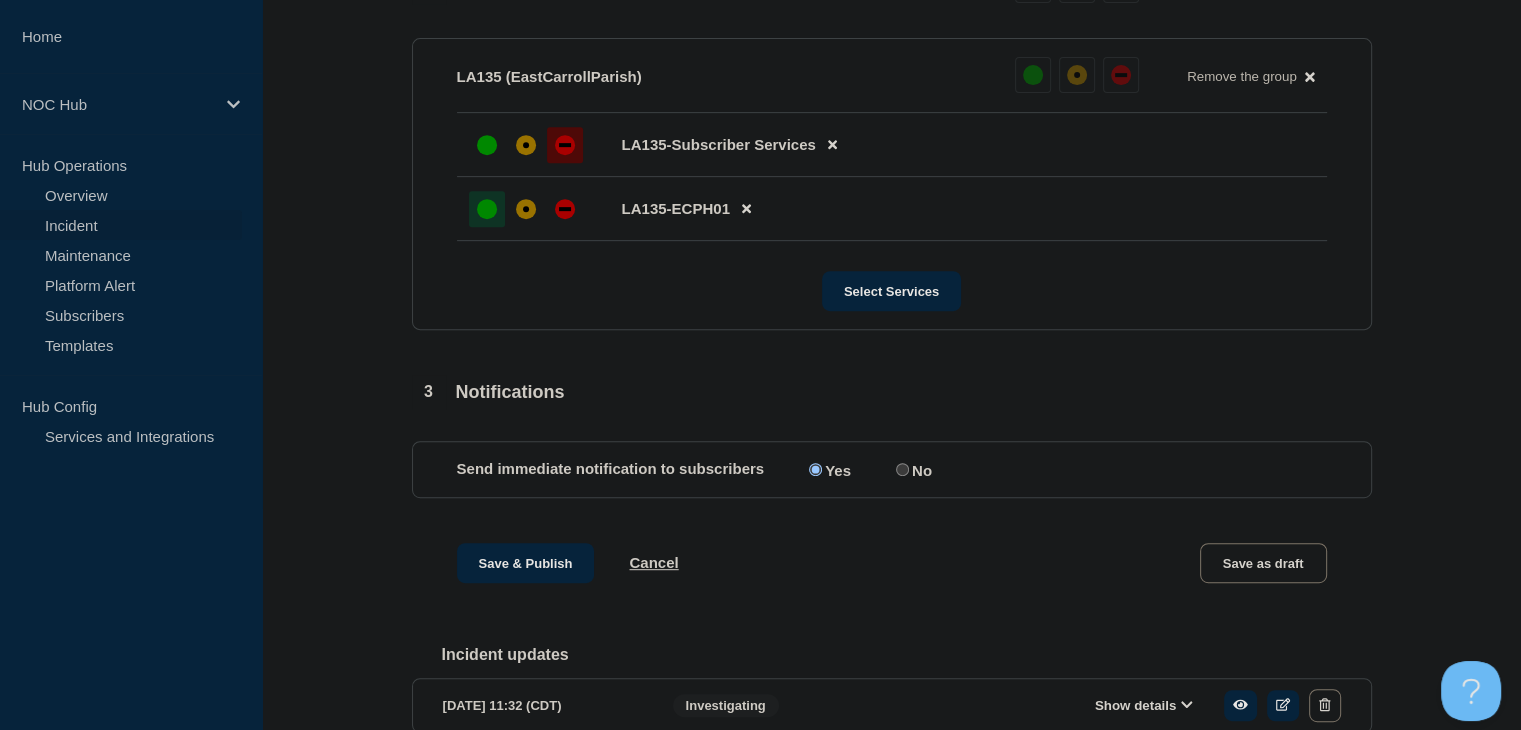 scroll, scrollTop: 864, scrollLeft: 0, axis: vertical 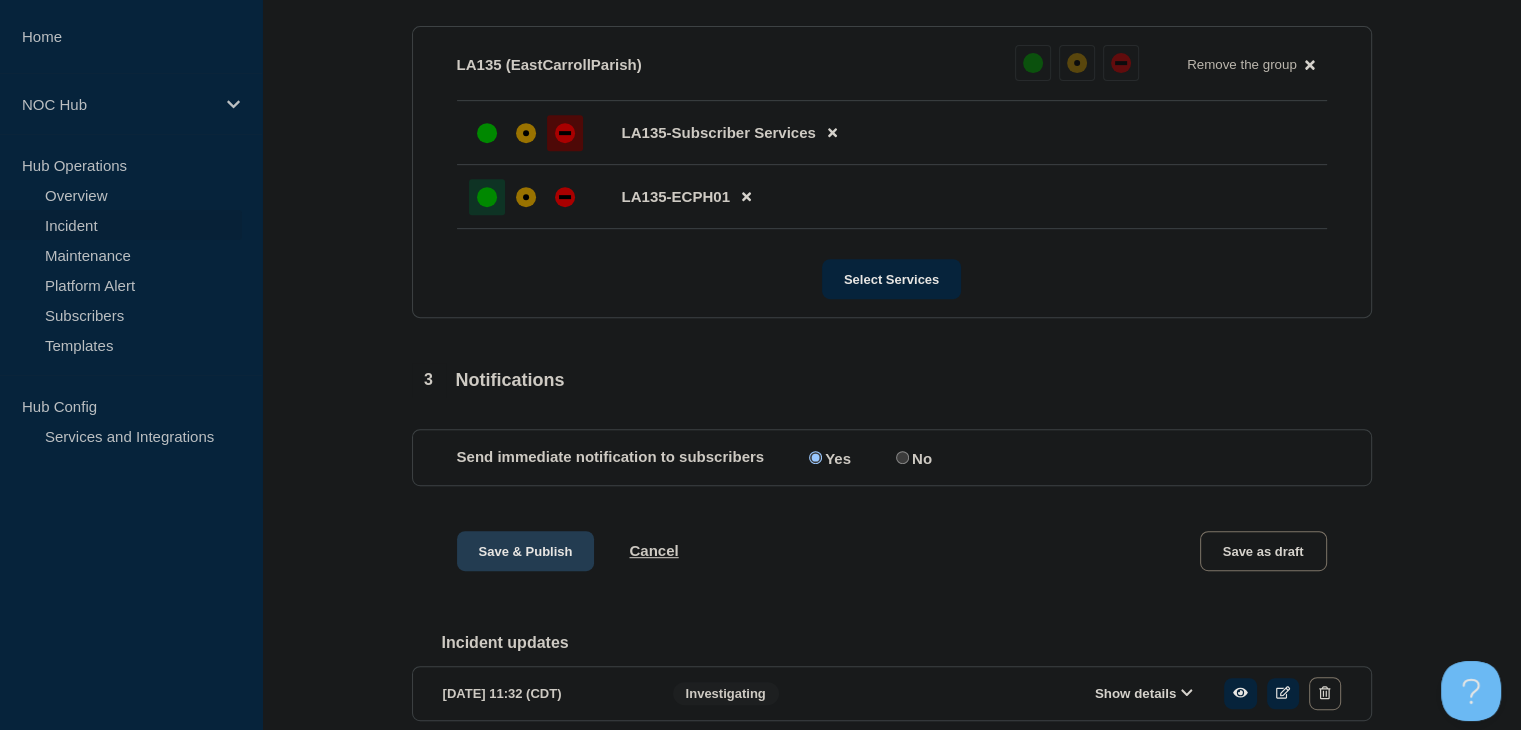 click on "Save & Publish" at bounding box center [526, 551] 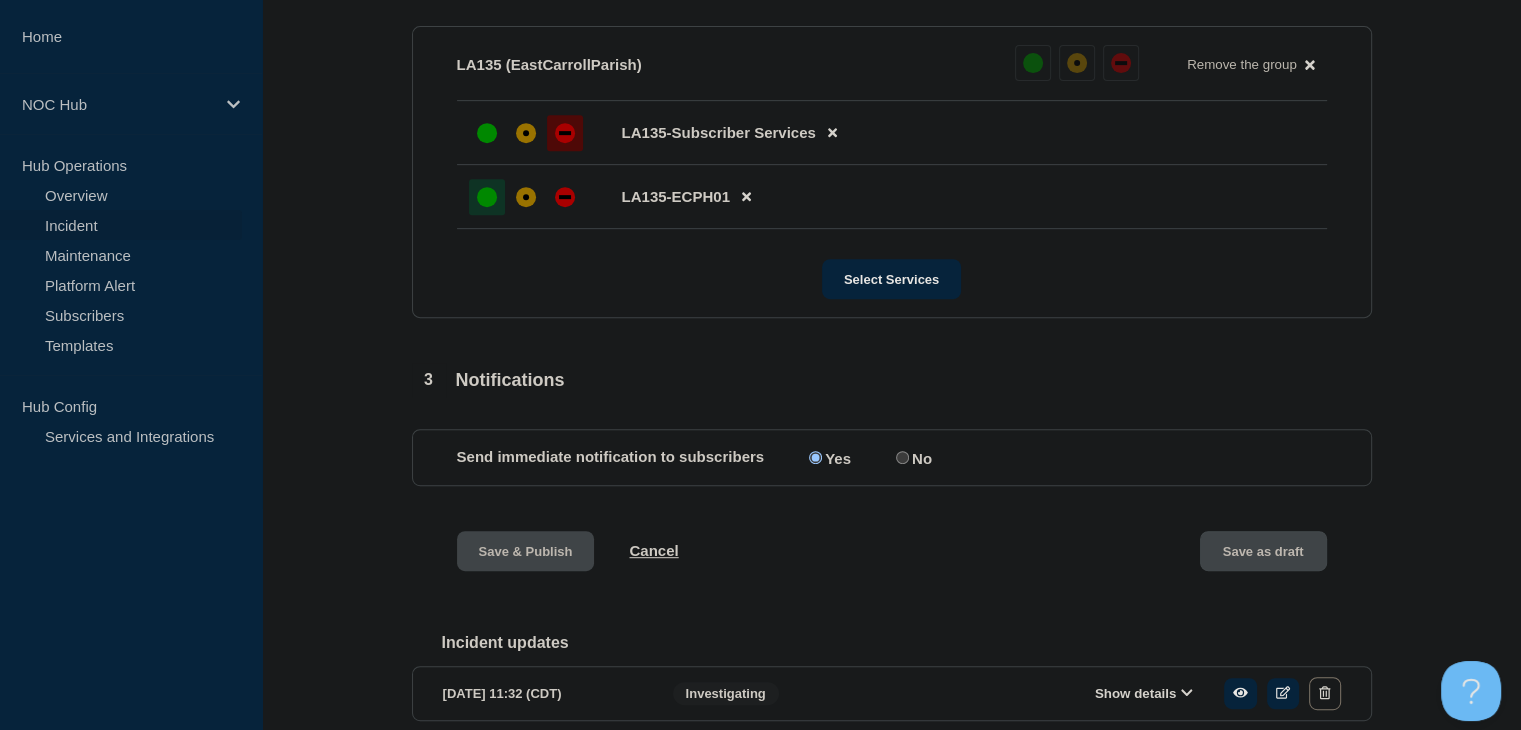 scroll, scrollTop: 0, scrollLeft: 0, axis: both 